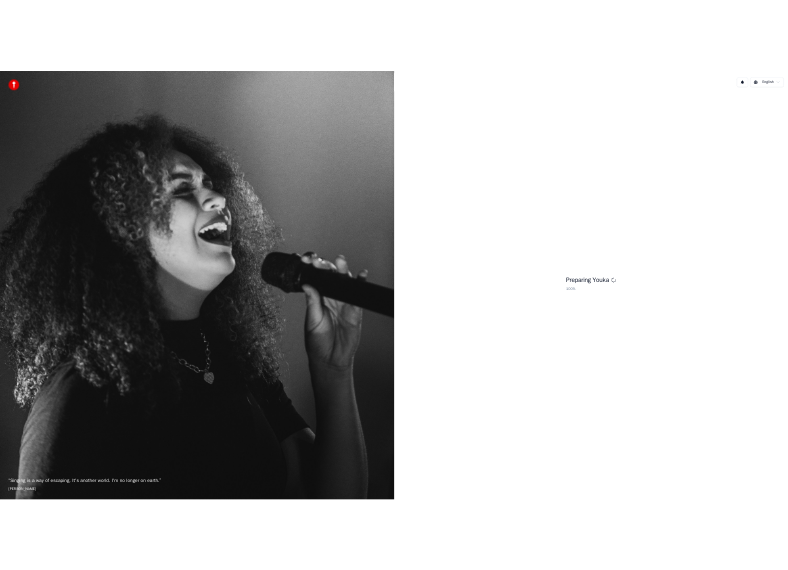 scroll, scrollTop: 0, scrollLeft: 0, axis: both 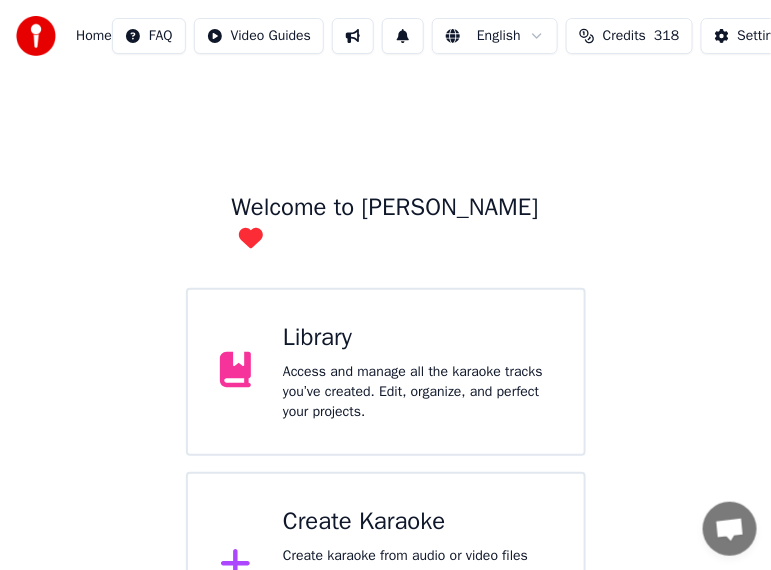 click on "Access and manage all the karaoke tracks you’ve created. Edit, organize, and perfect your projects." at bounding box center [417, 392] 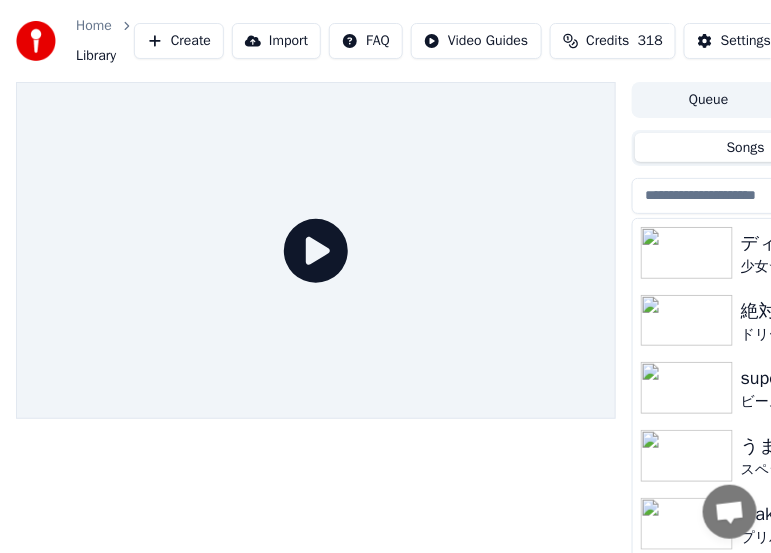 click on "Create" at bounding box center [179, 41] 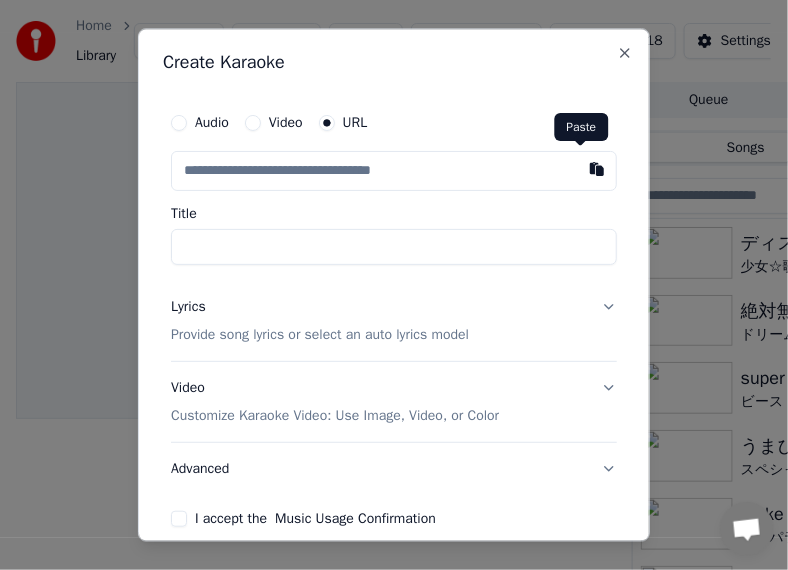 click at bounding box center [597, 170] 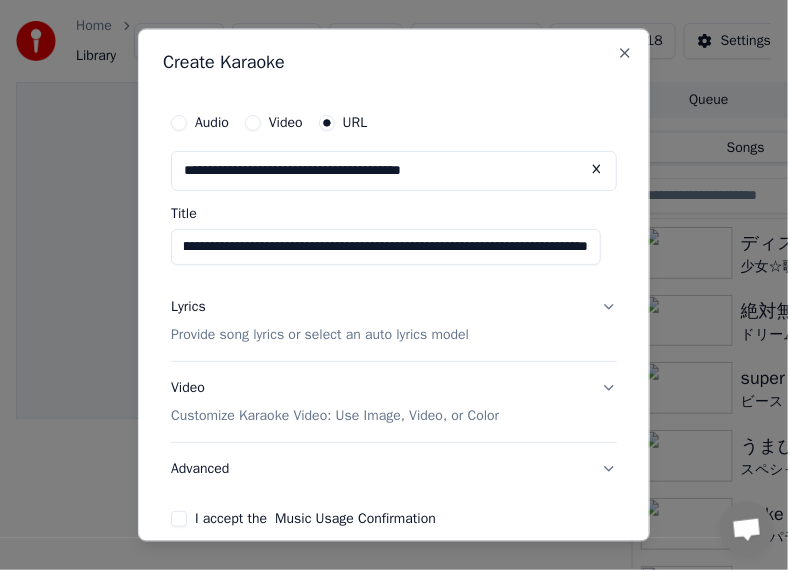scroll, scrollTop: 0, scrollLeft: 174, axis: horizontal 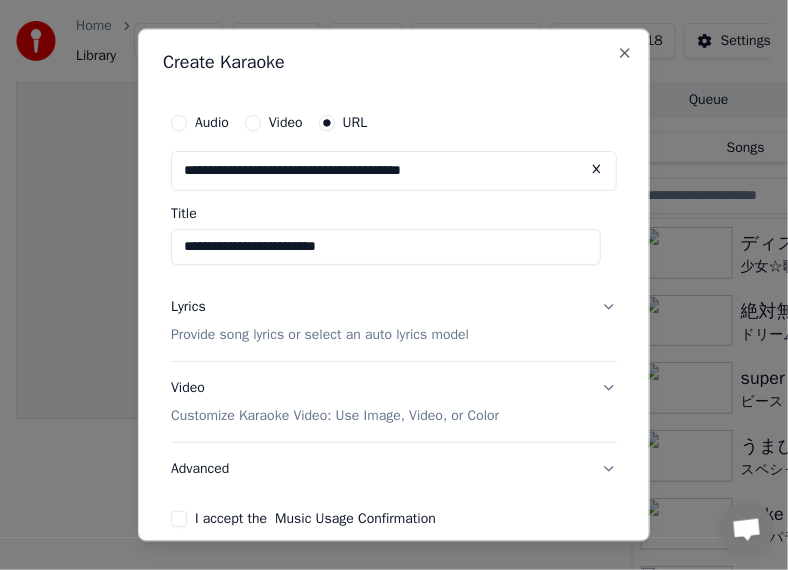 drag, startPoint x: 241, startPoint y: 244, endPoint x: 136, endPoint y: 233, distance: 105.574615 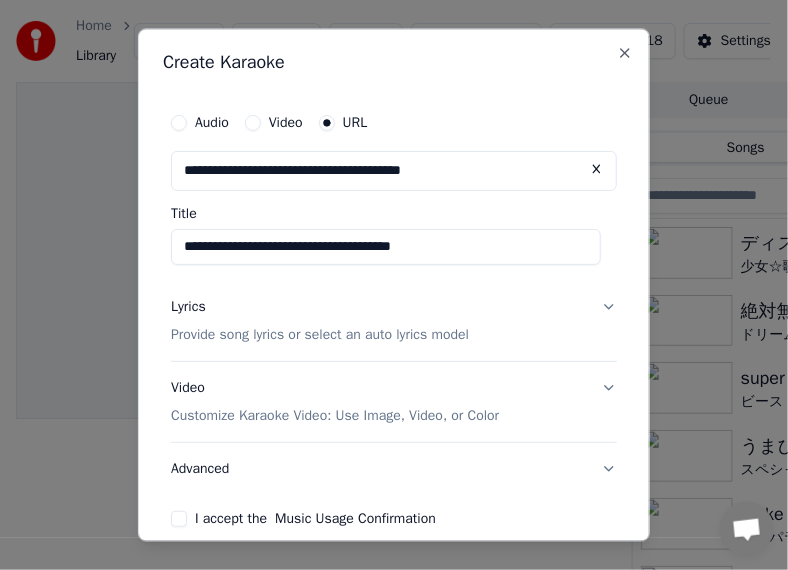 type on "**********" 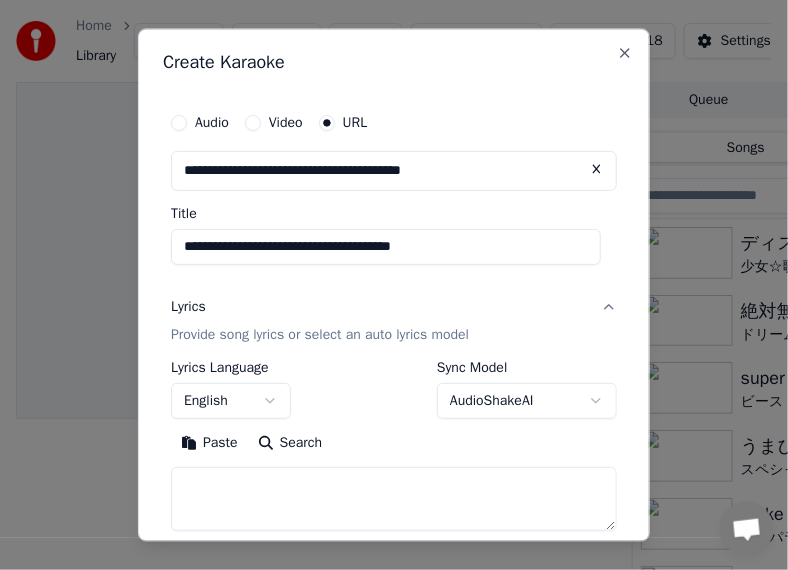 click on "**********" at bounding box center [385, 285] 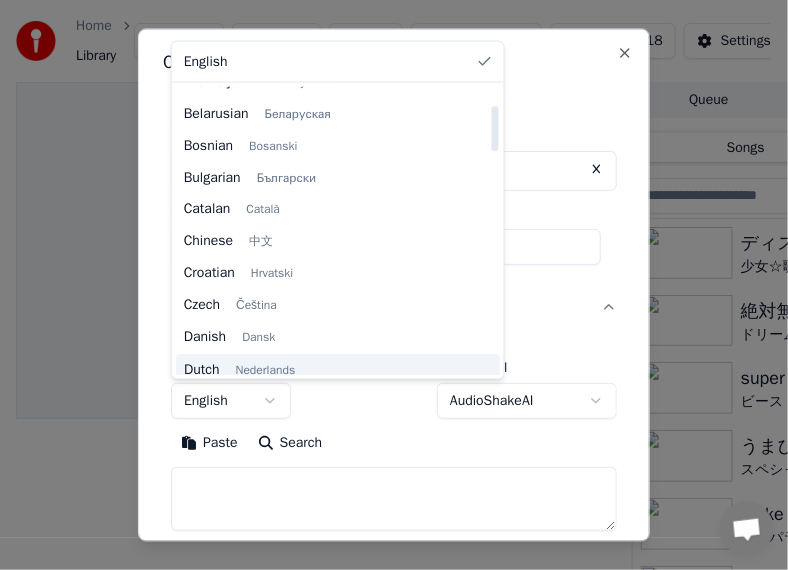scroll, scrollTop: 200, scrollLeft: 0, axis: vertical 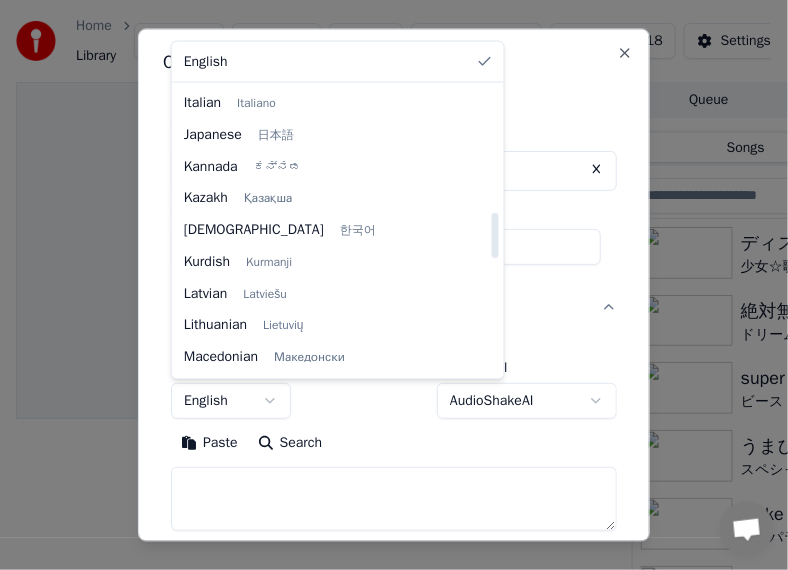 select on "**" 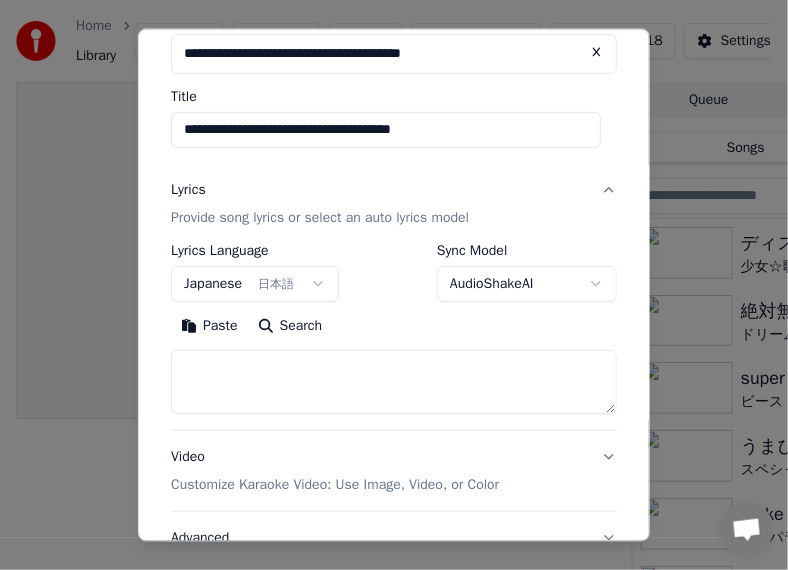 scroll, scrollTop: 200, scrollLeft: 0, axis: vertical 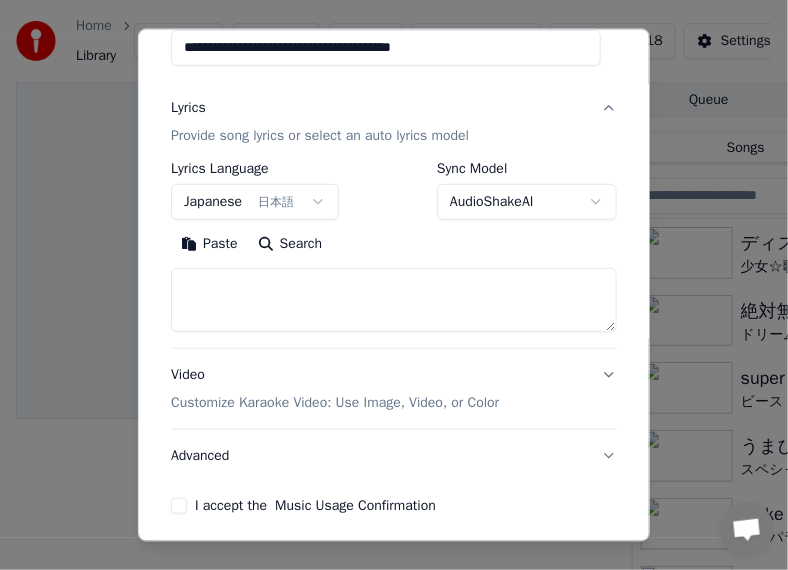 click on "Paste" at bounding box center (209, 243) 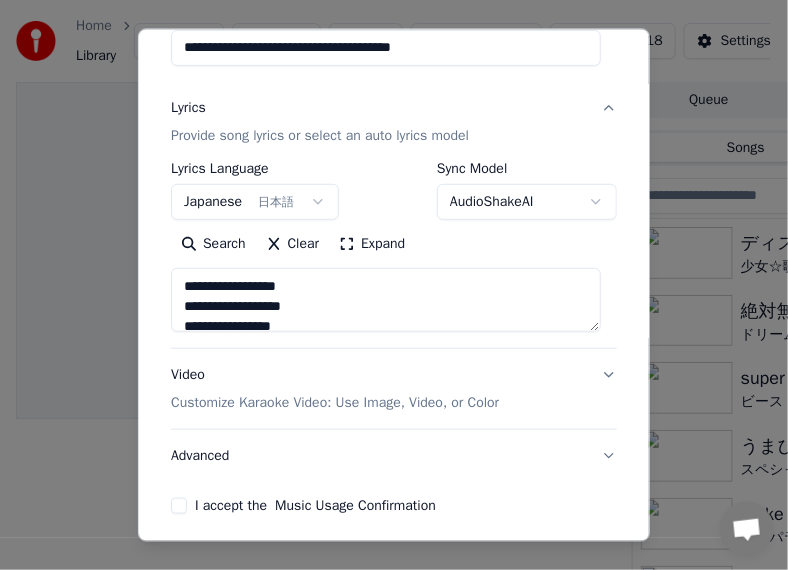 click on "Advanced" at bounding box center (394, 455) 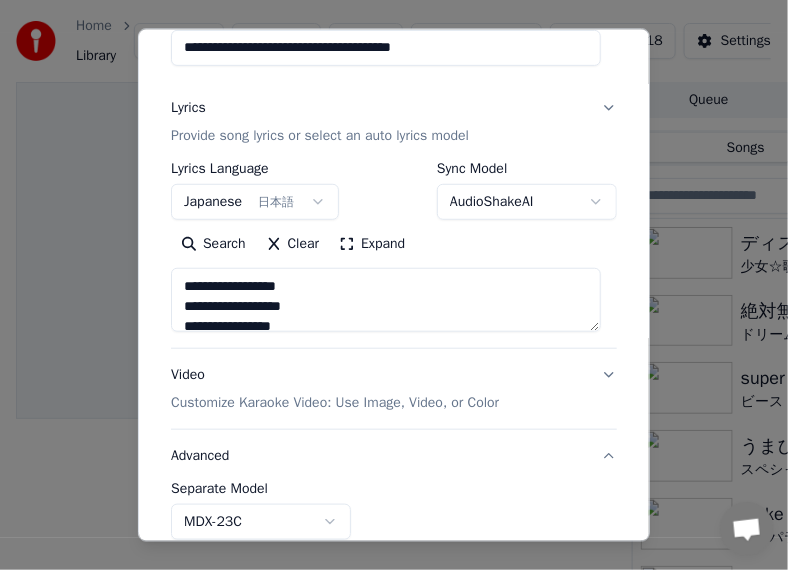 scroll, scrollTop: 167, scrollLeft: 0, axis: vertical 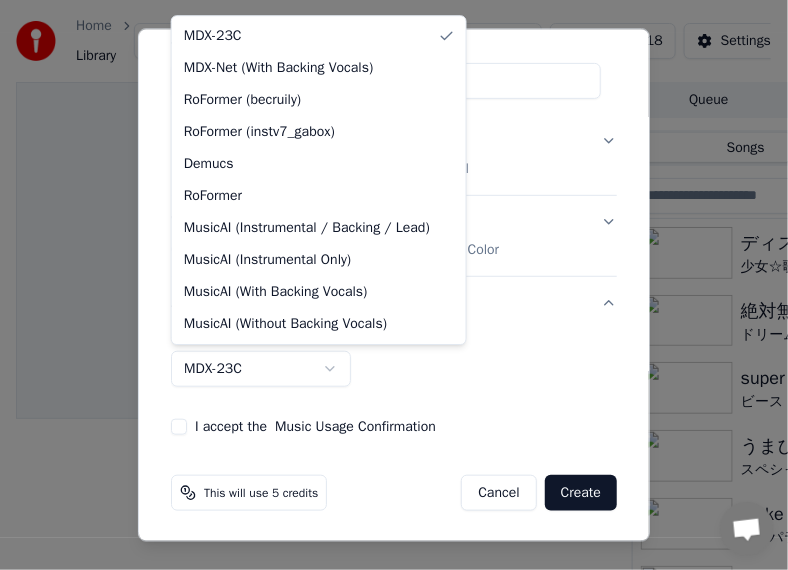 click on "**********" at bounding box center (385, 285) 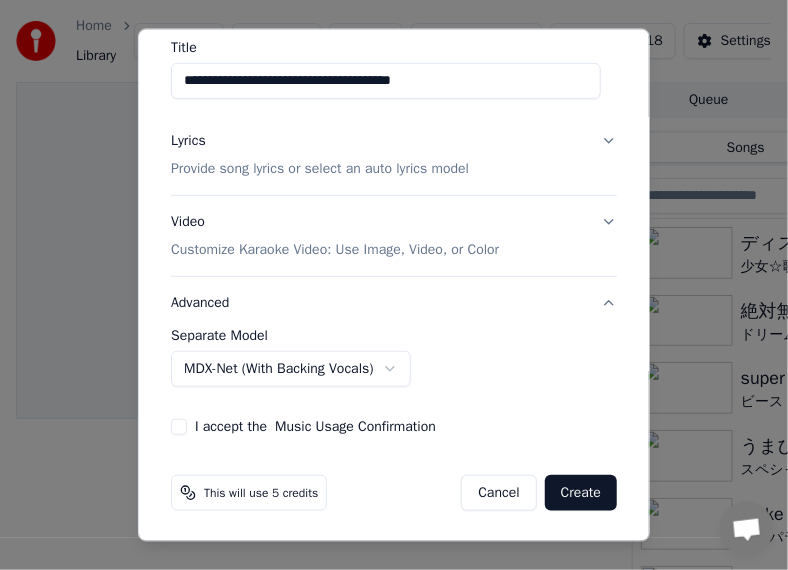 click on "I accept the   Music Usage Confirmation" at bounding box center [179, 426] 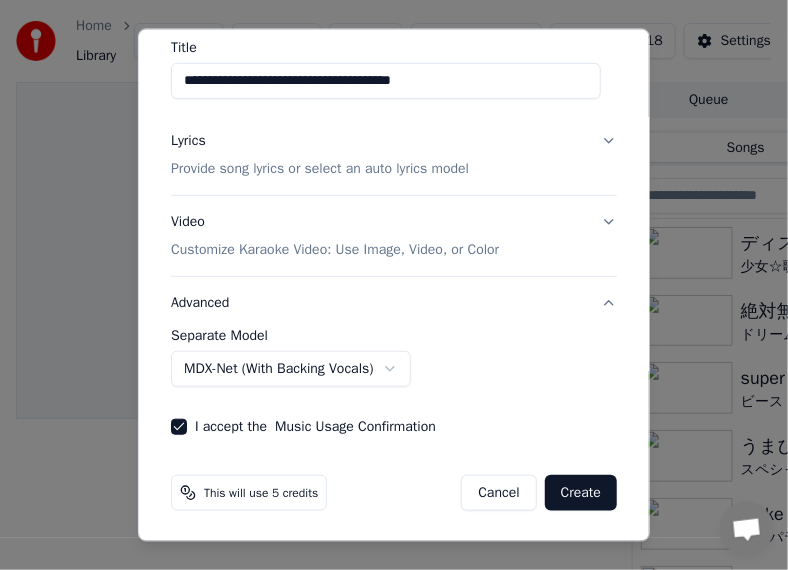 click on "Create" at bounding box center [581, 492] 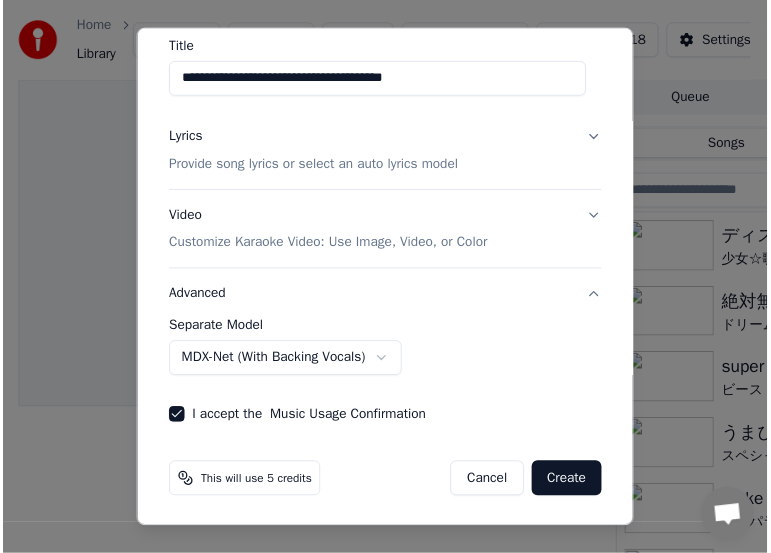 scroll, scrollTop: 166, scrollLeft: 0, axis: vertical 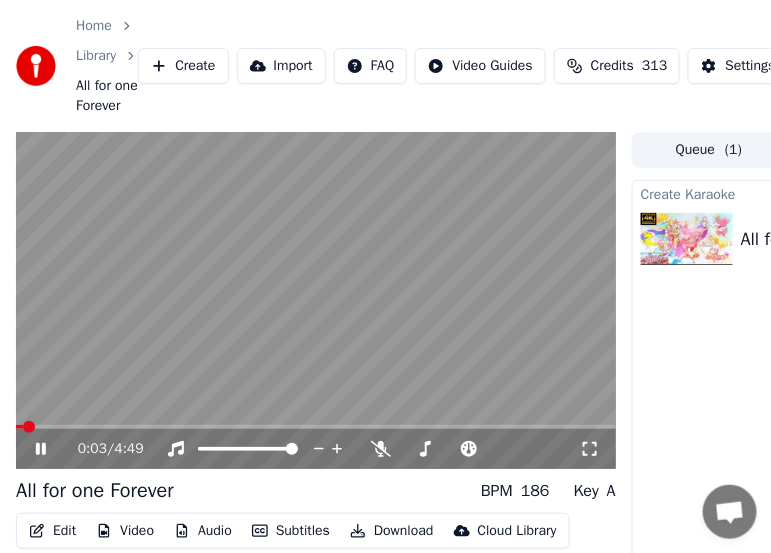 click at bounding box center [316, 301] 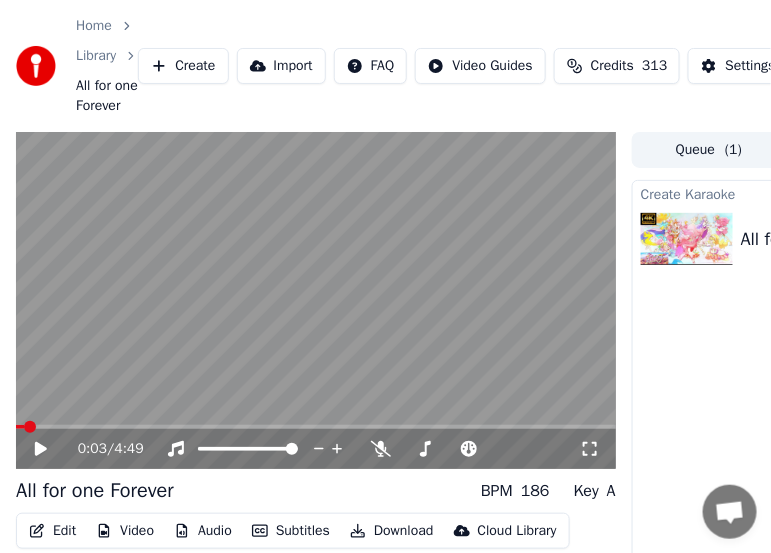 click at bounding box center [316, 301] 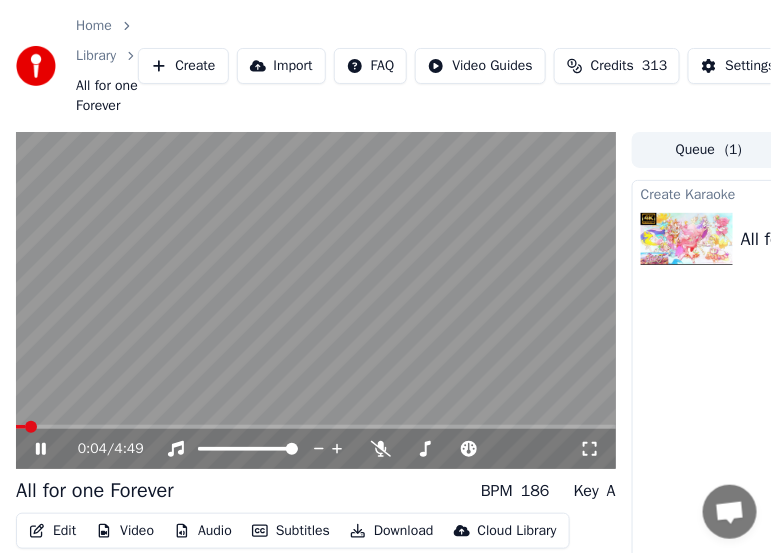 click at bounding box center (316, 301) 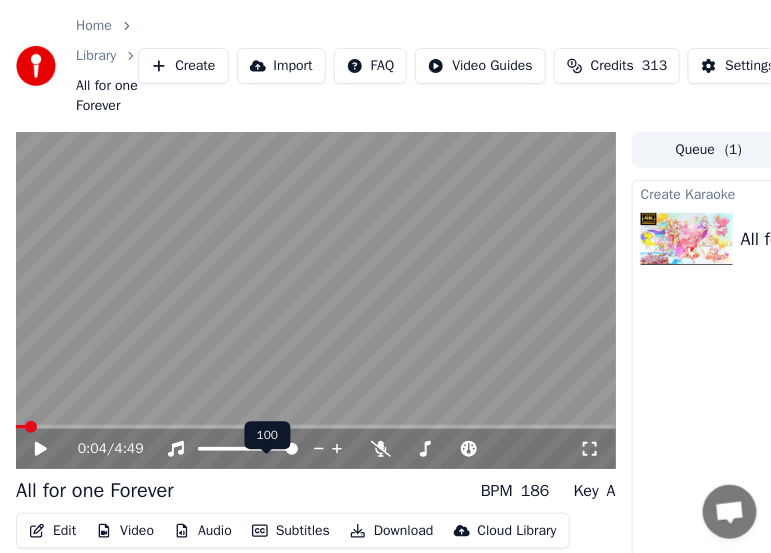 click at bounding box center (266, 449) 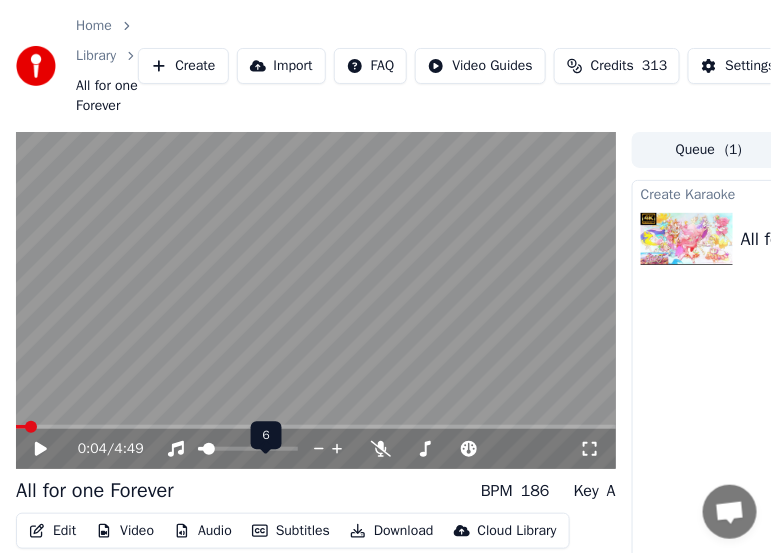 click at bounding box center [209, 449] 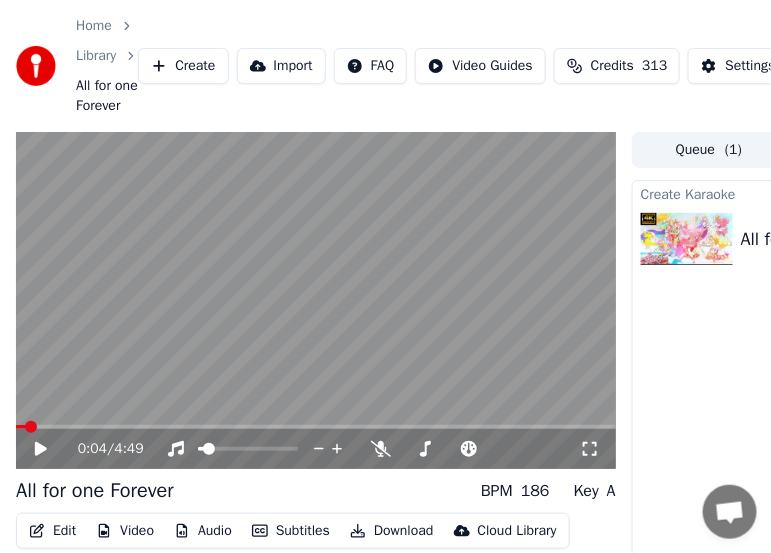 click at bounding box center [316, 301] 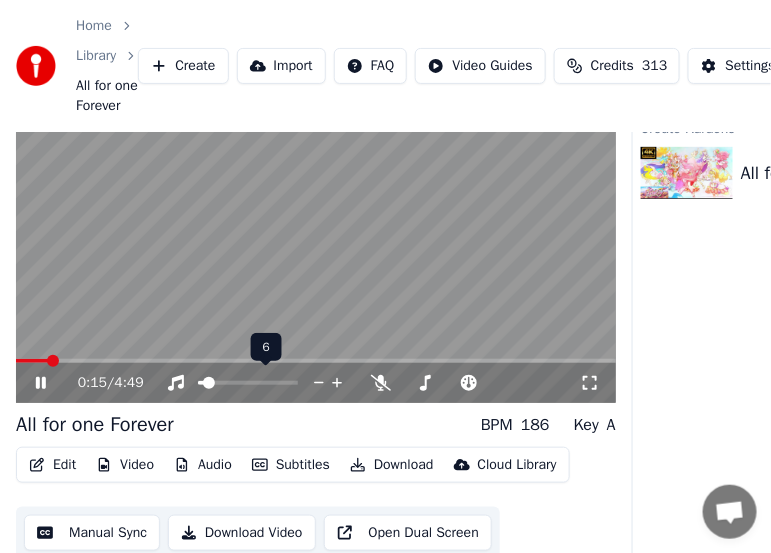 scroll, scrollTop: 100, scrollLeft: 0, axis: vertical 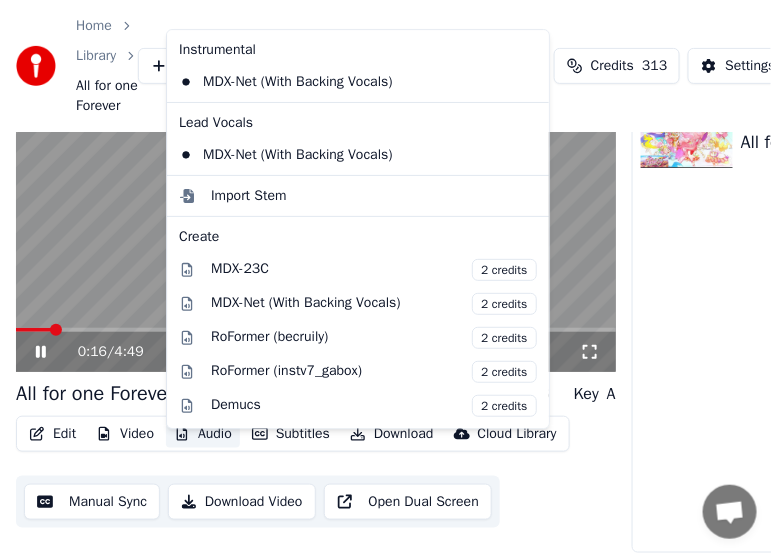 click on "Audio" at bounding box center [203, 434] 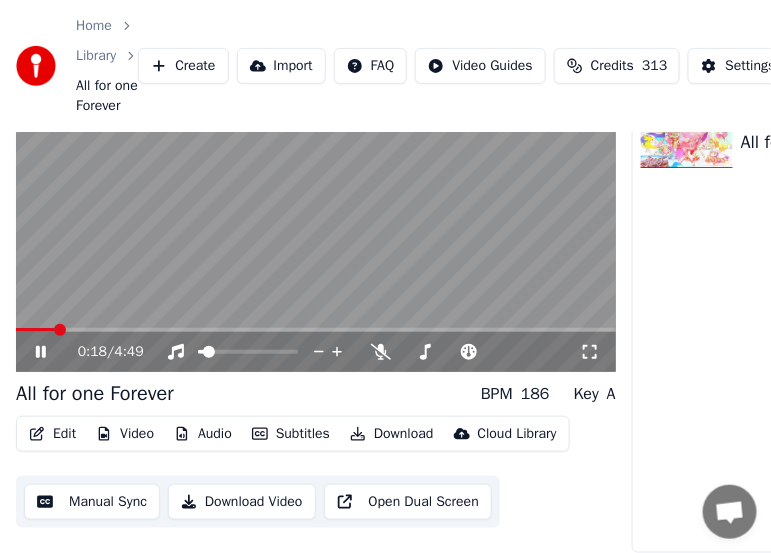 click at bounding box center (316, 204) 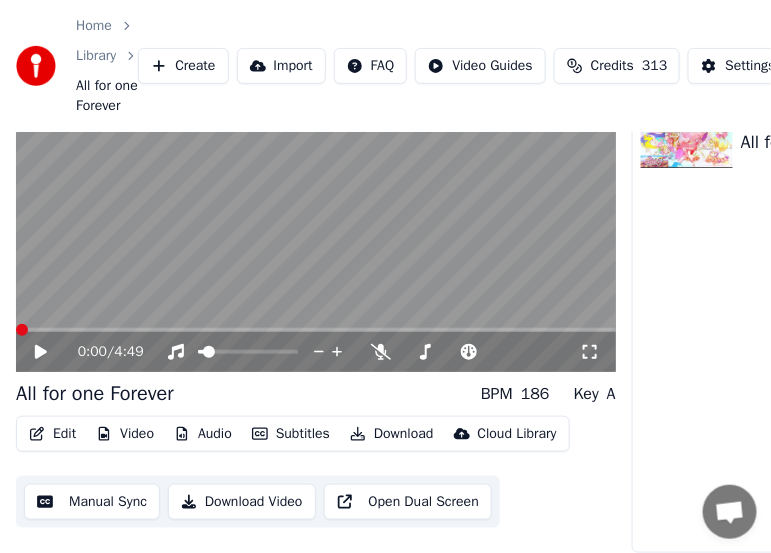 click at bounding box center [22, 330] 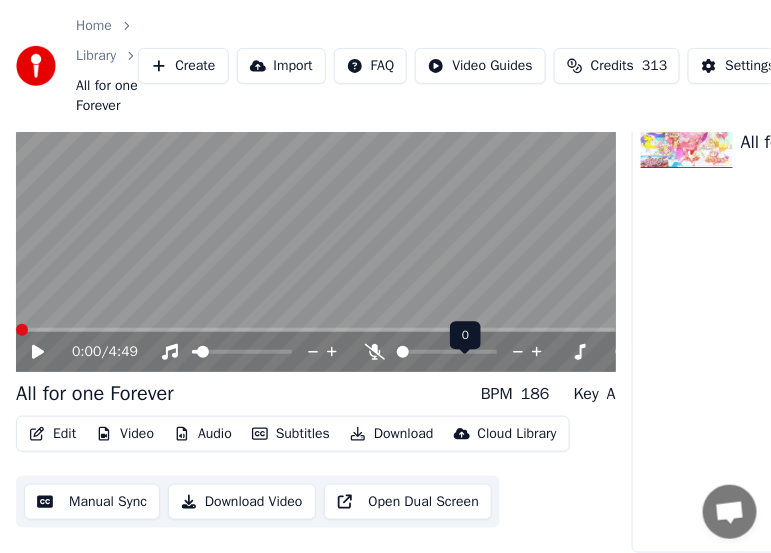 click 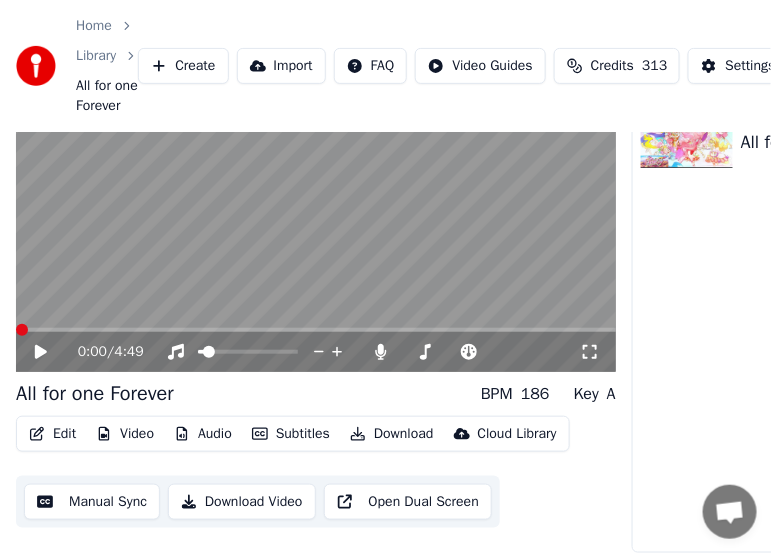 click at bounding box center (316, 204) 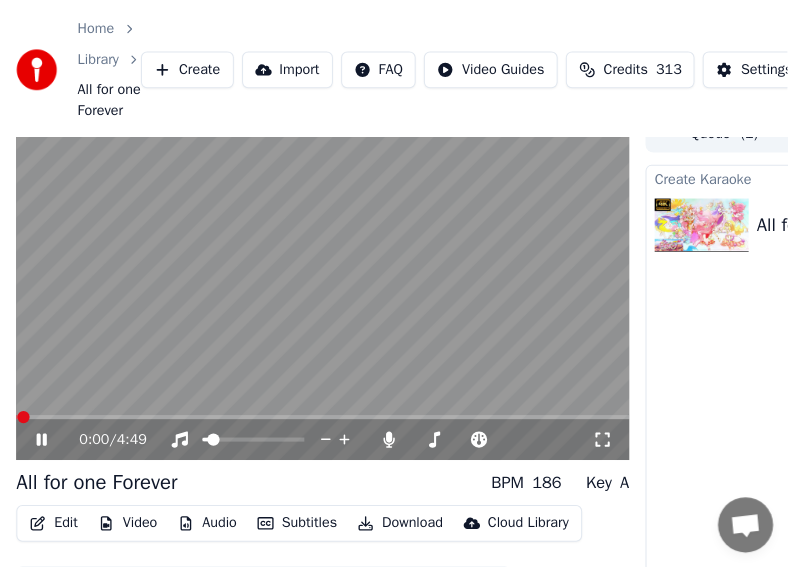 scroll, scrollTop: 0, scrollLeft: 0, axis: both 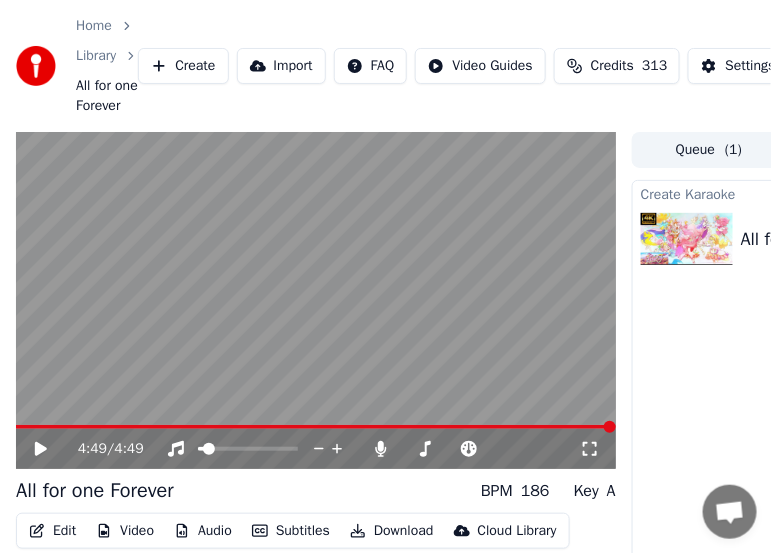click on "Edit Video Audio Subtitles Download Cloud Library" at bounding box center [293, 531] 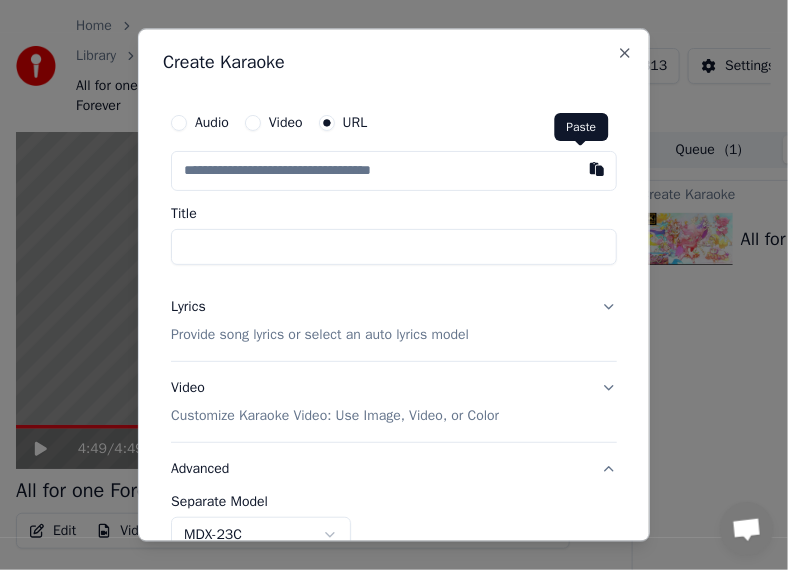 click at bounding box center (597, 170) 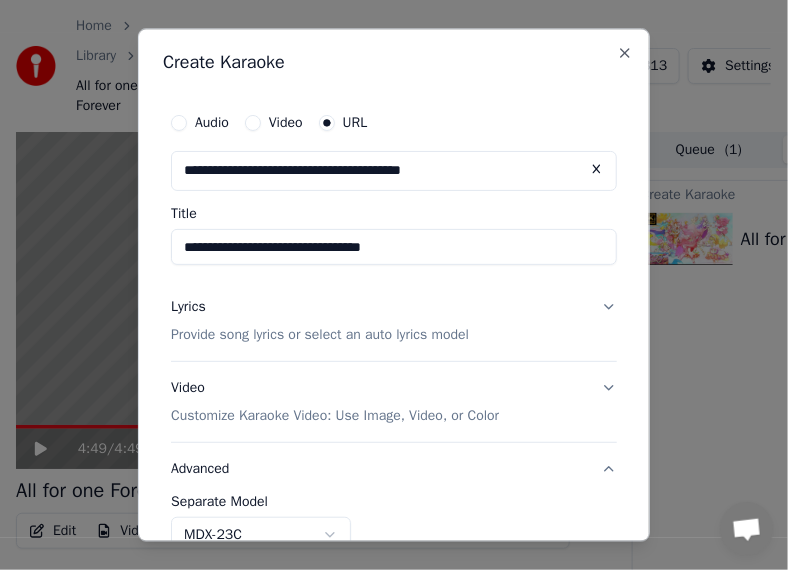 drag, startPoint x: 429, startPoint y: 254, endPoint x: 533, endPoint y: 262, distance: 104.307236 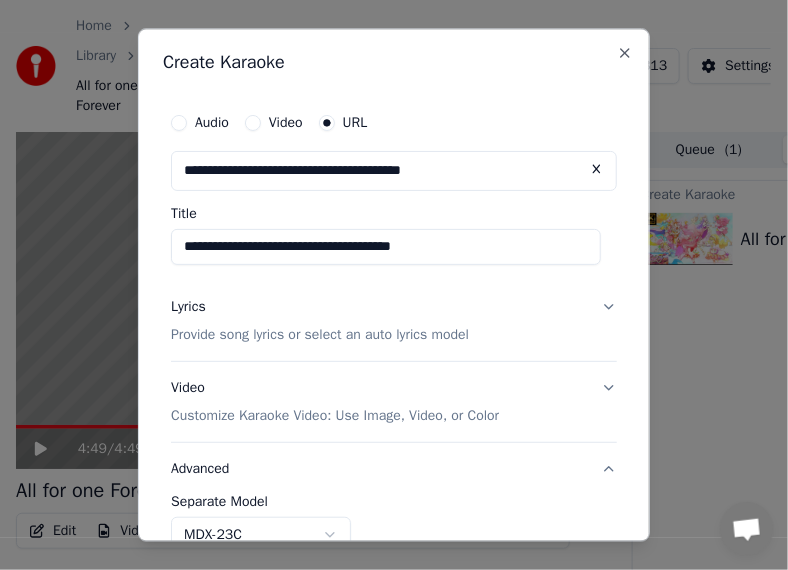 scroll, scrollTop: 0, scrollLeft: 20, axis: horizontal 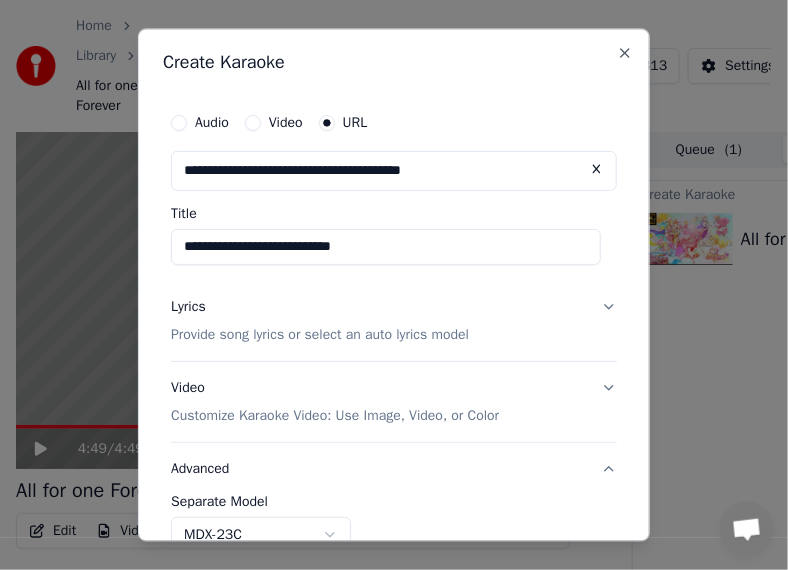 click on "**********" at bounding box center [386, 248] 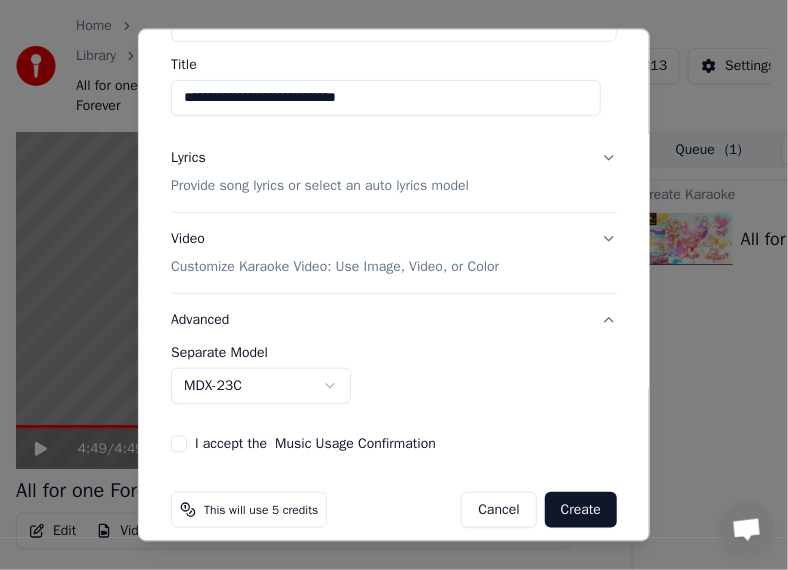 scroll, scrollTop: 167, scrollLeft: 0, axis: vertical 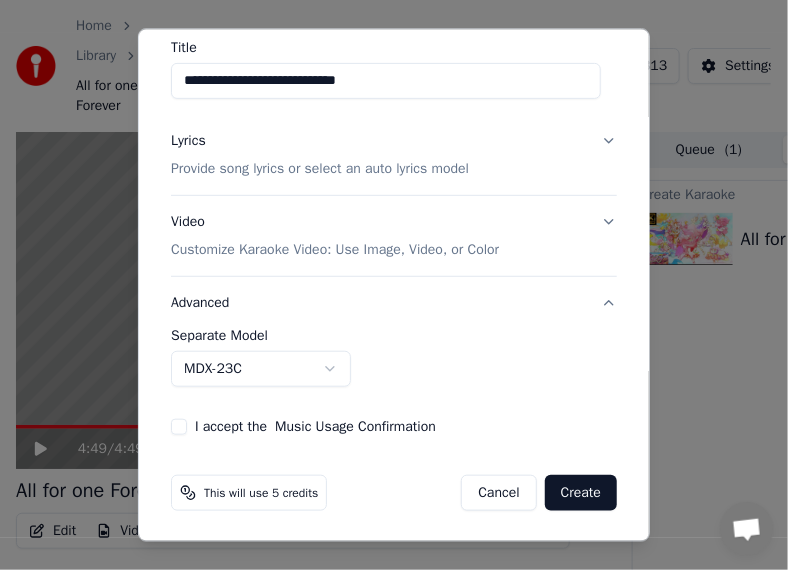 type on "**********" 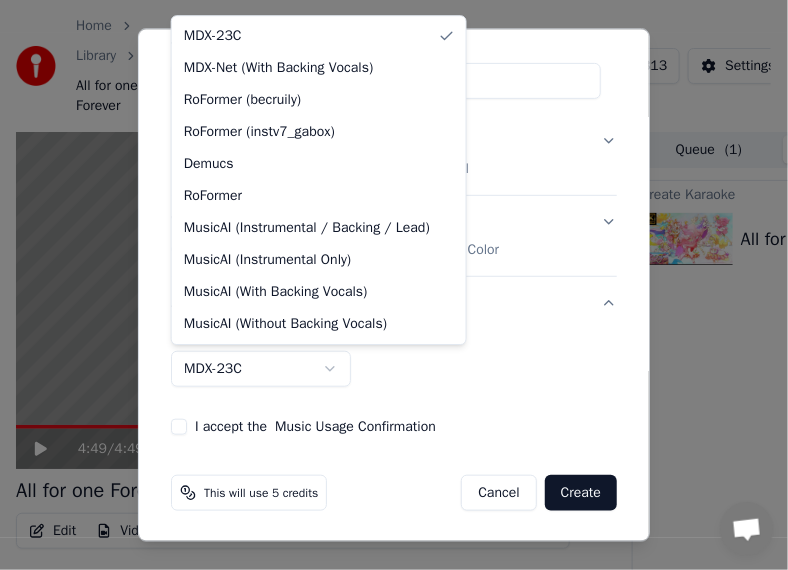select on "**********" 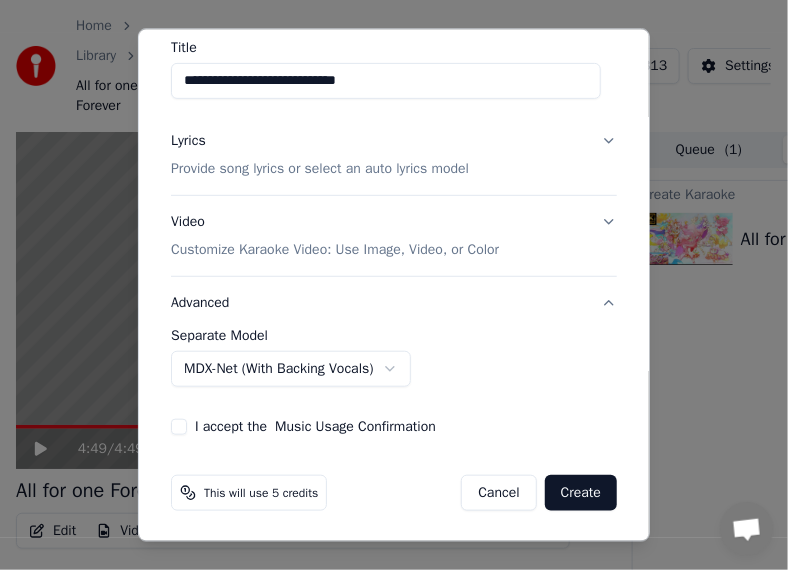 click on "Provide song lyrics or select an auto lyrics model" at bounding box center [320, 168] 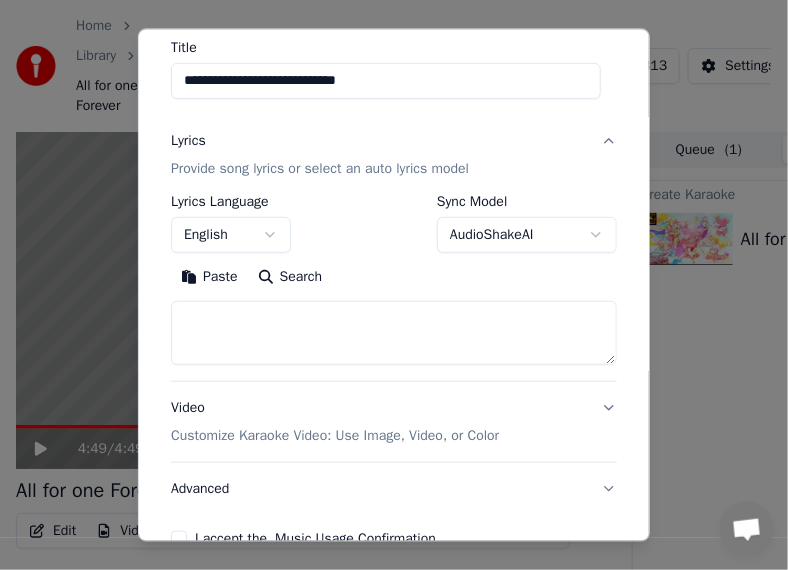 click on "**********" at bounding box center (385, 285) 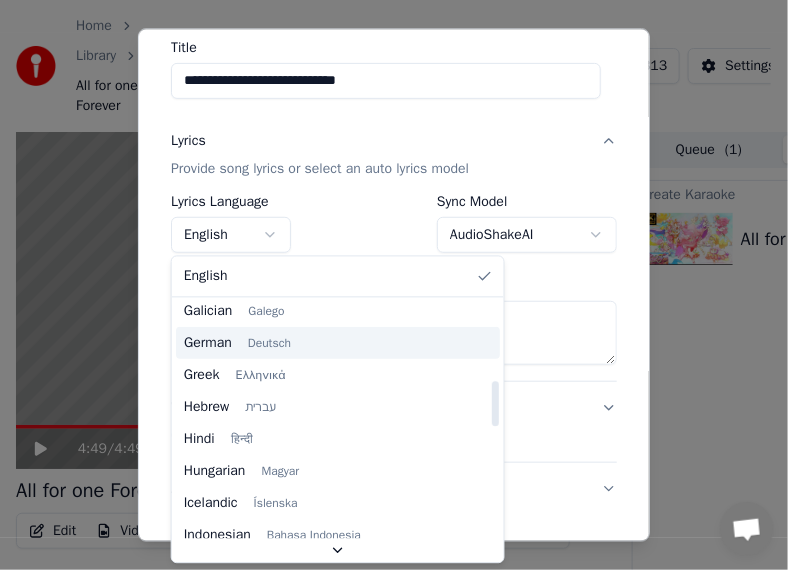 scroll, scrollTop: 700, scrollLeft: 0, axis: vertical 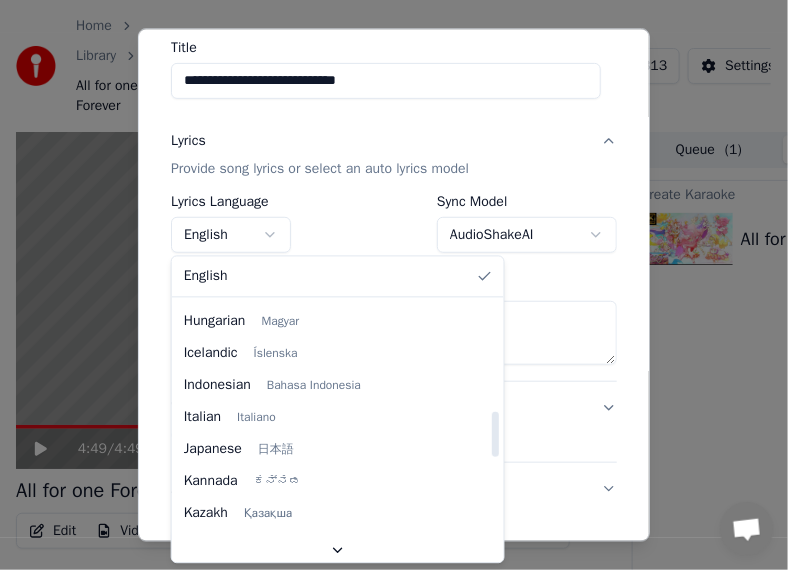 select on "**" 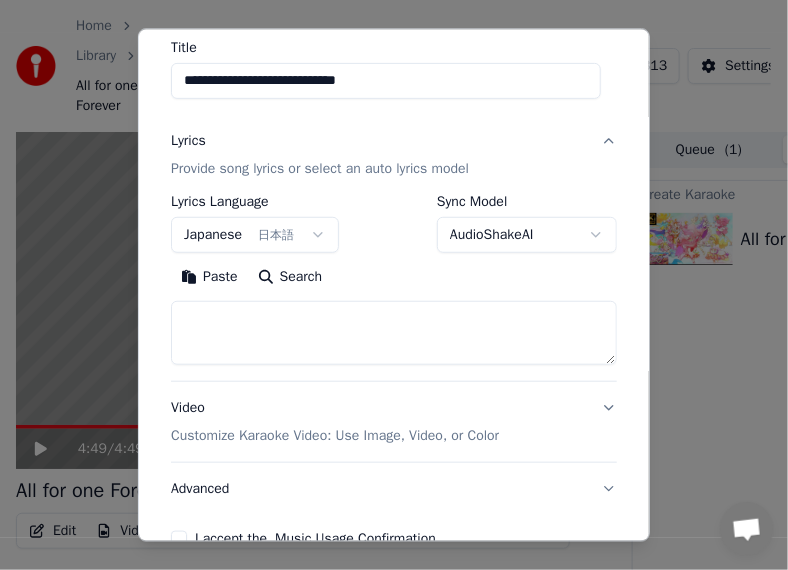 click on "Paste" at bounding box center (209, 276) 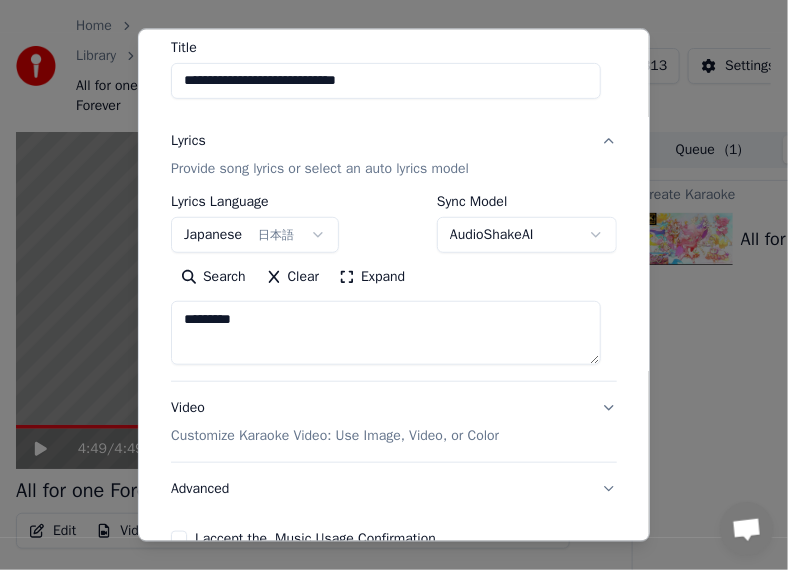 drag, startPoint x: 293, startPoint y: 316, endPoint x: 143, endPoint y: 318, distance: 150.01334 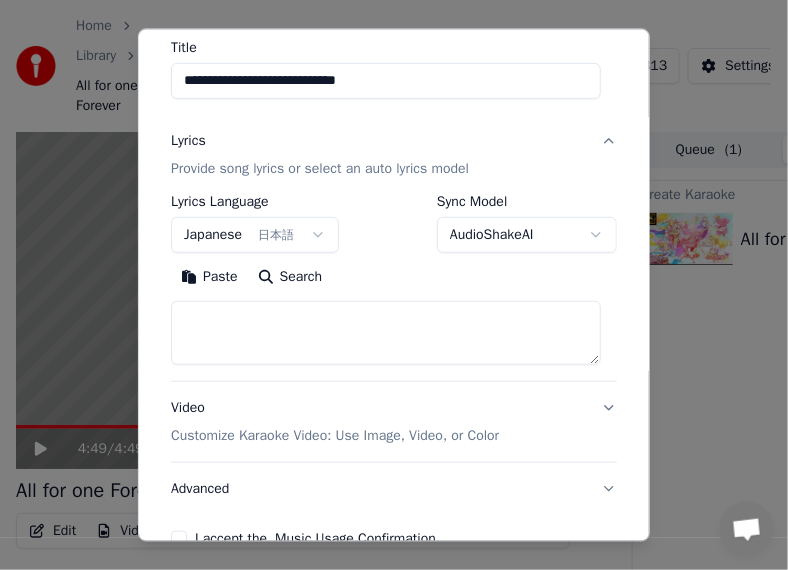 click on "Paste" at bounding box center (209, 276) 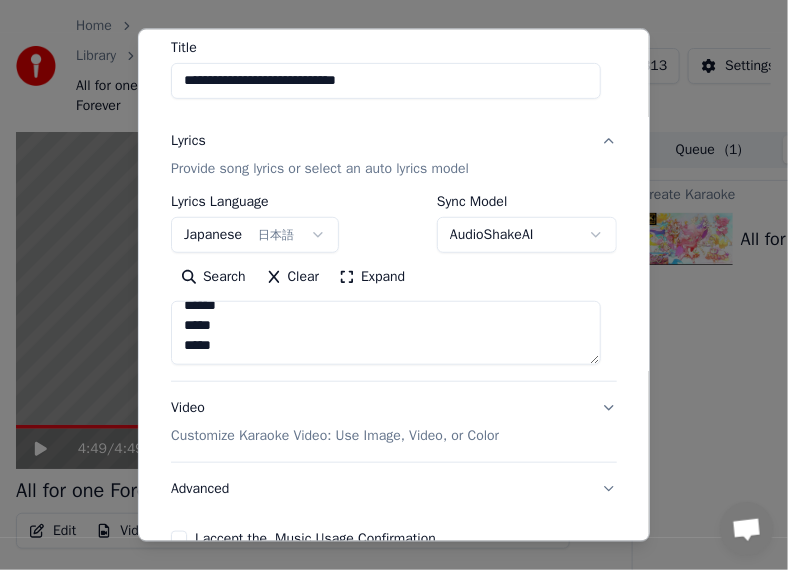 scroll, scrollTop: 1113, scrollLeft: 0, axis: vertical 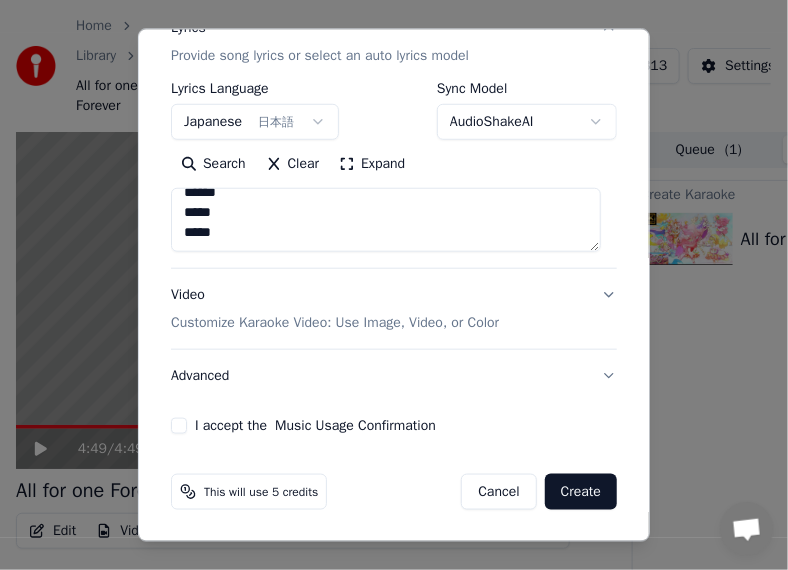 click on "I accept the   Music Usage Confirmation" at bounding box center (179, 425) 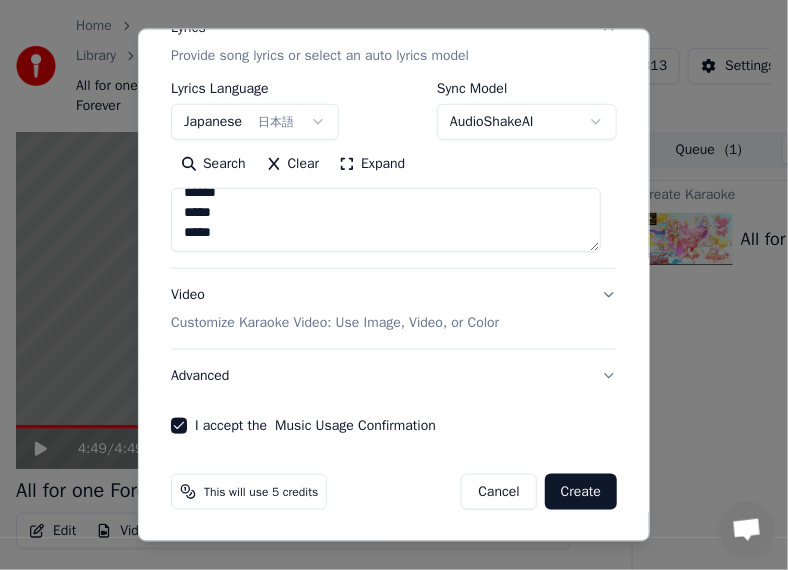 click on "Create" at bounding box center [581, 491] 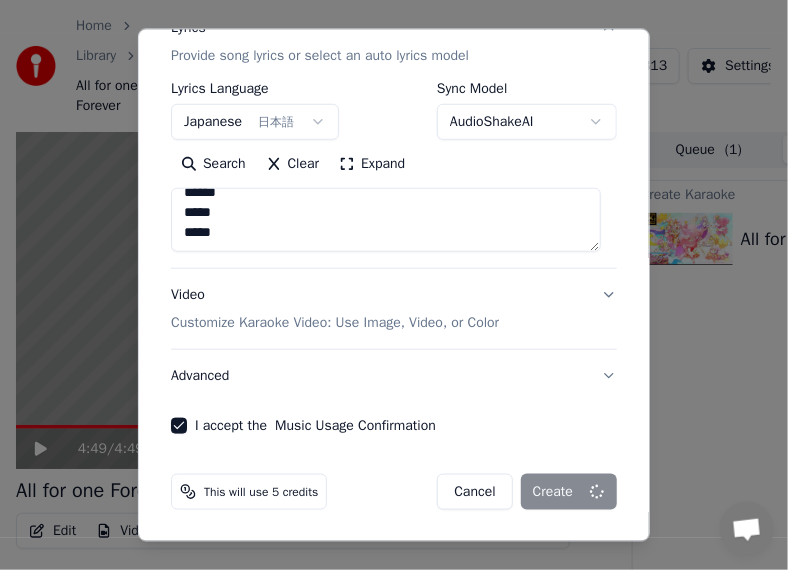 type on "**********" 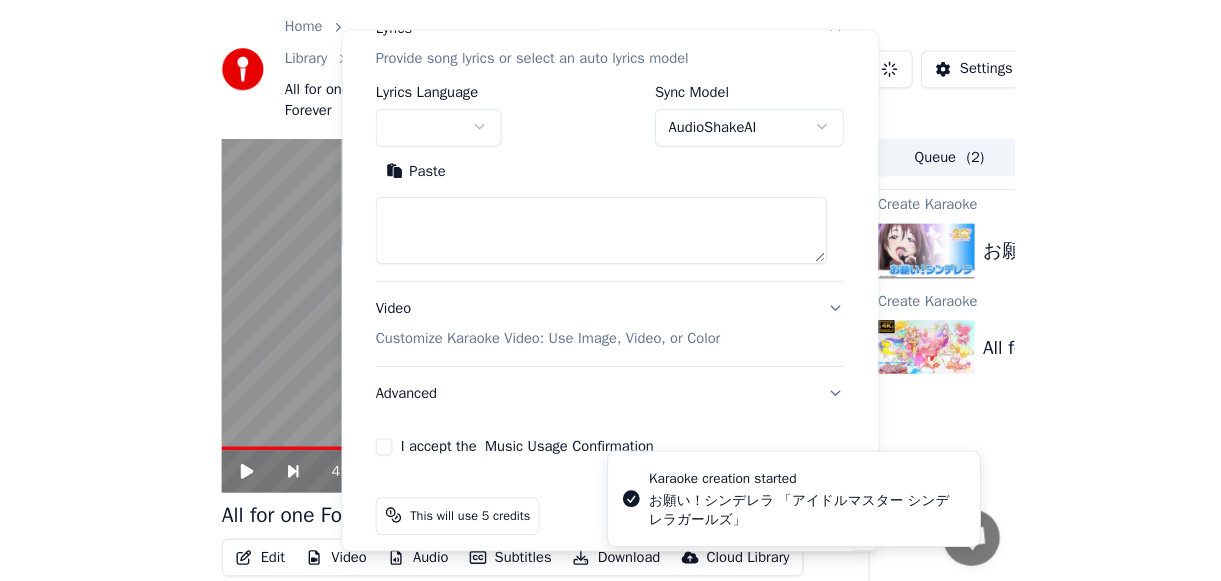 scroll, scrollTop: 0, scrollLeft: 0, axis: both 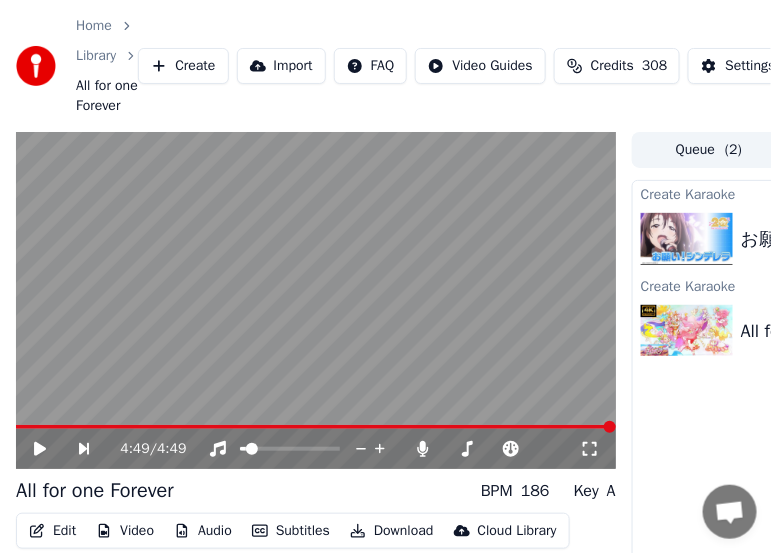 click on "Home Library All for one Forever Create Import FAQ Video Guides Credits 308 Settings" at bounding box center [385, 66] 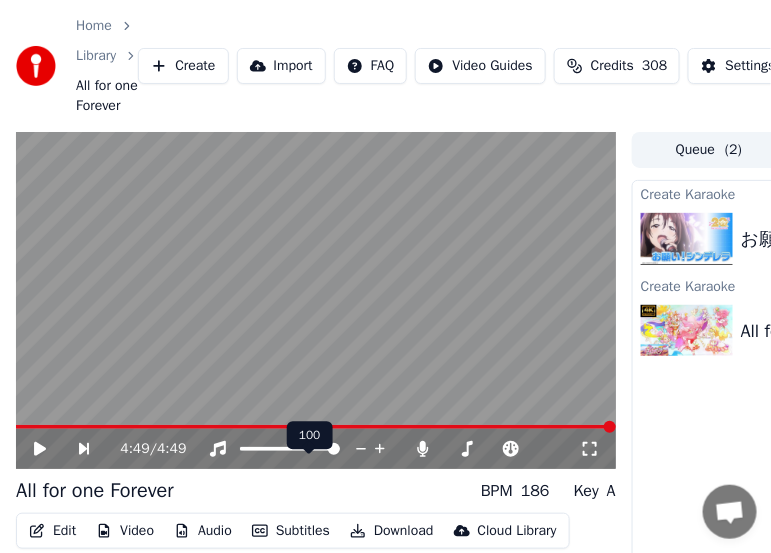 click at bounding box center [334, 449] 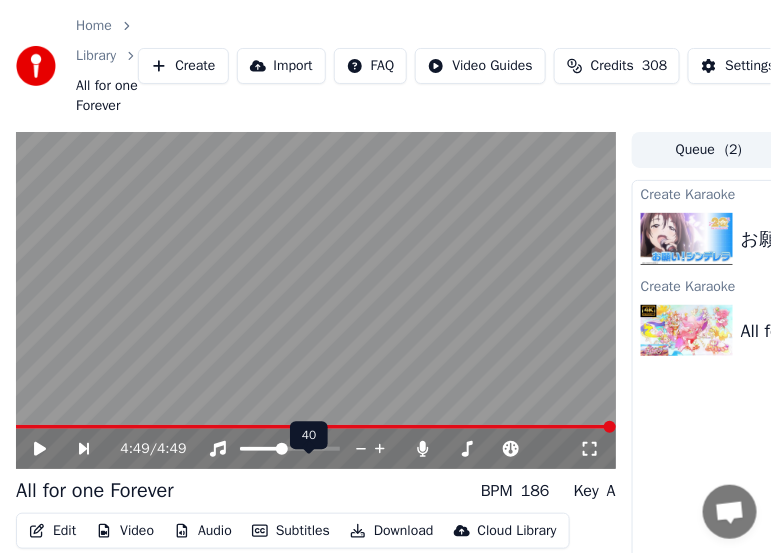 click at bounding box center [282, 449] 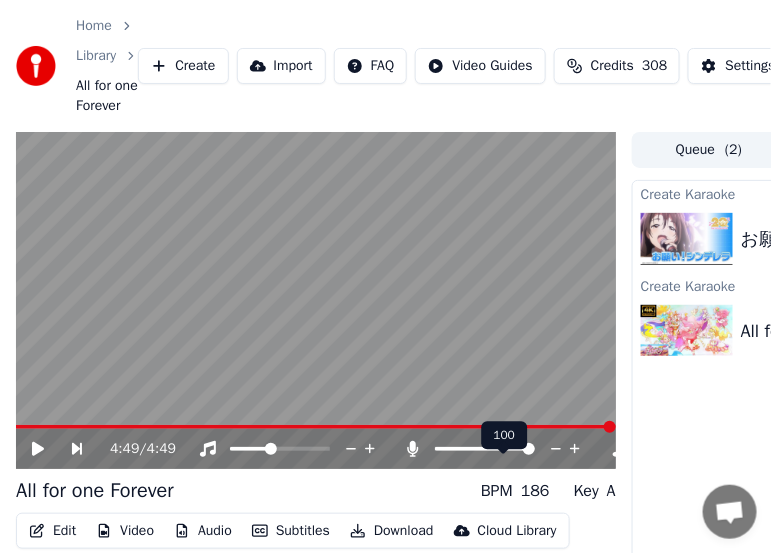click at bounding box center [503, 449] 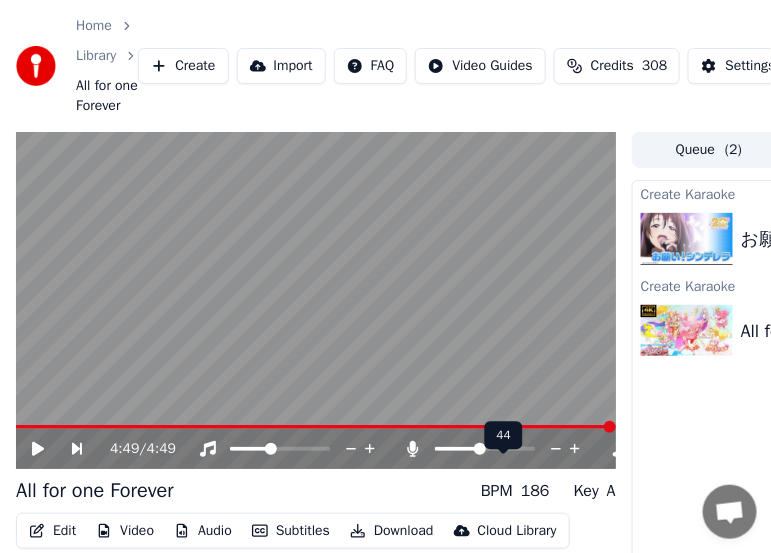 click at bounding box center [457, 449] 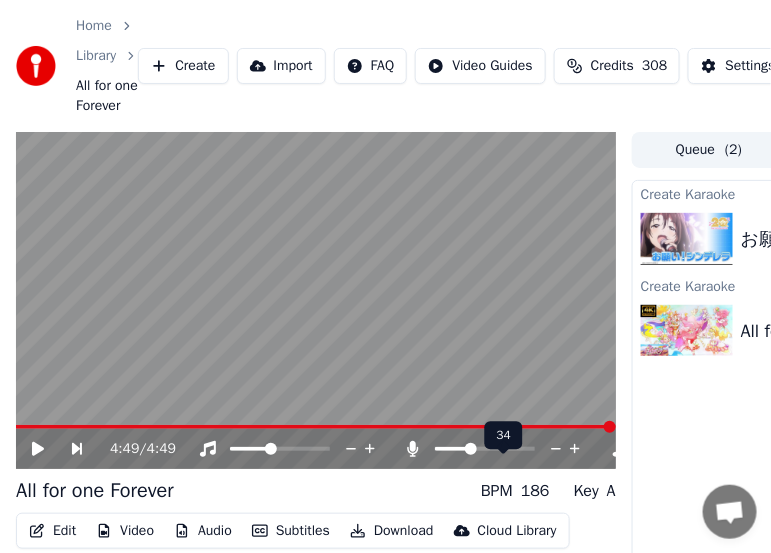 click at bounding box center [471, 449] 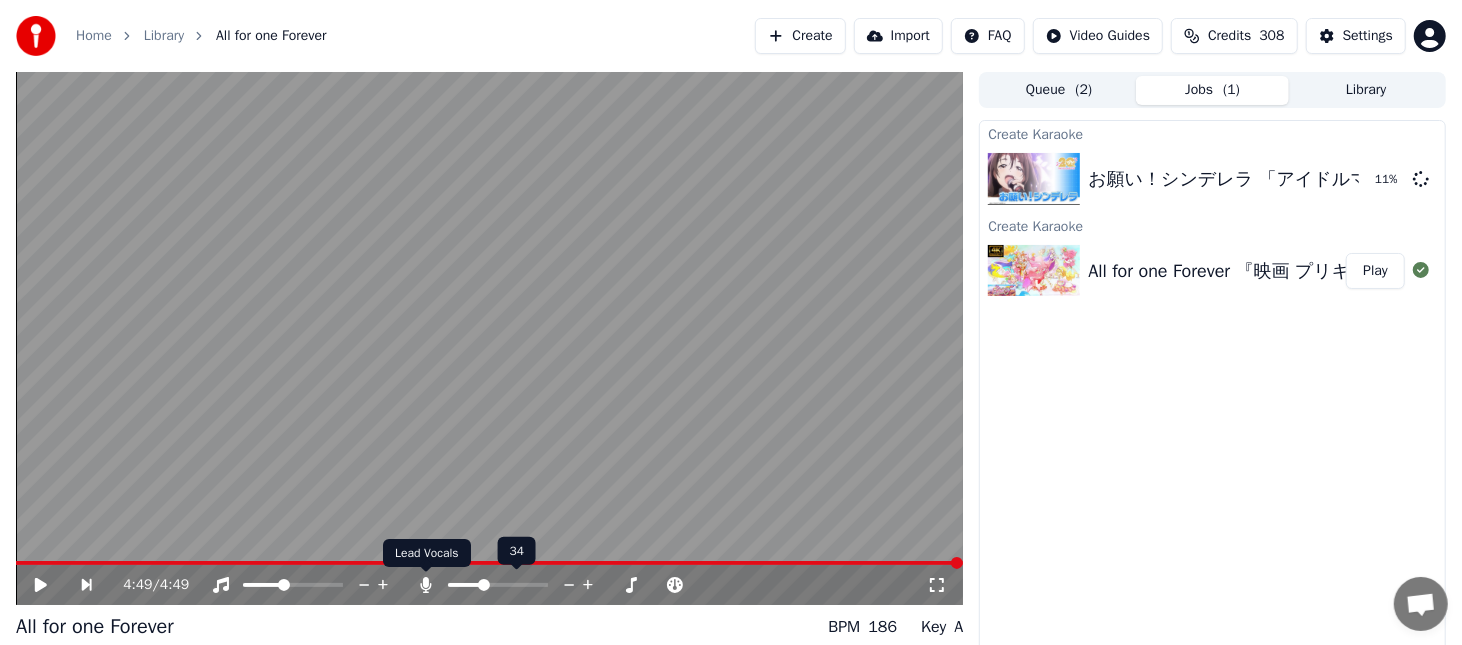 click 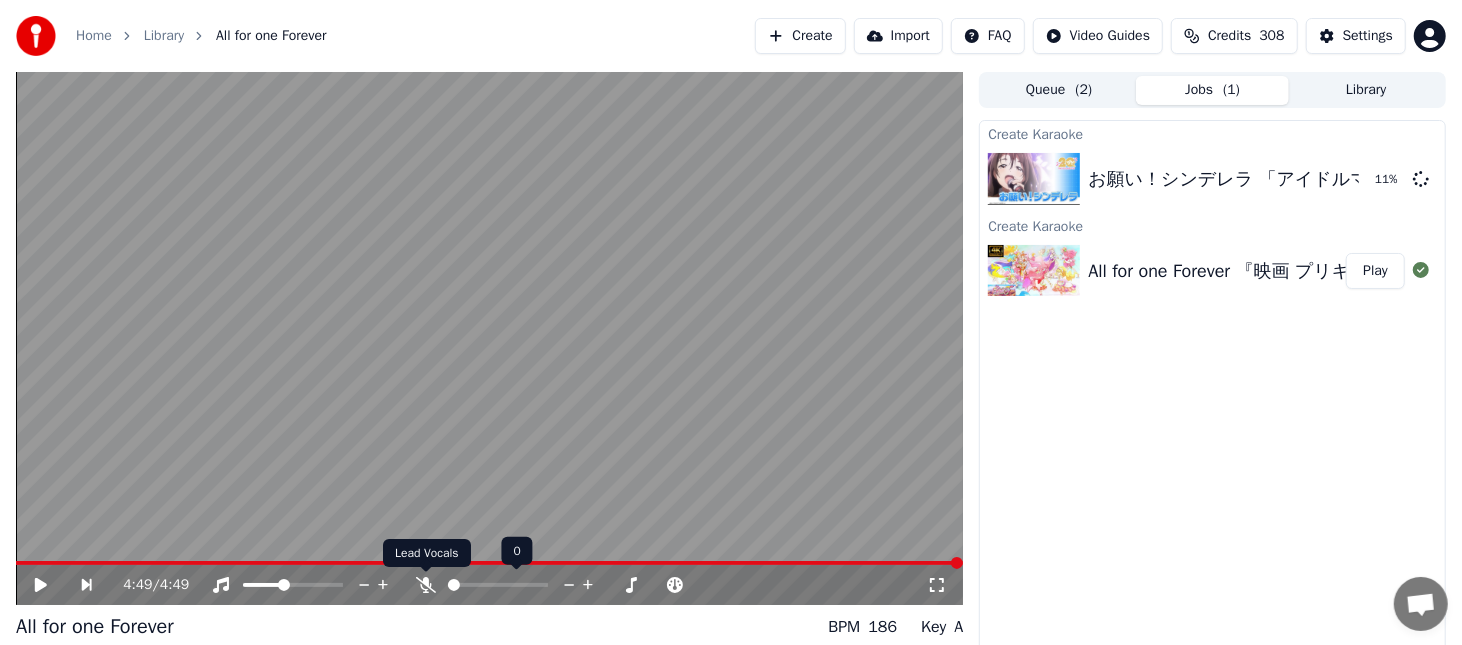 click 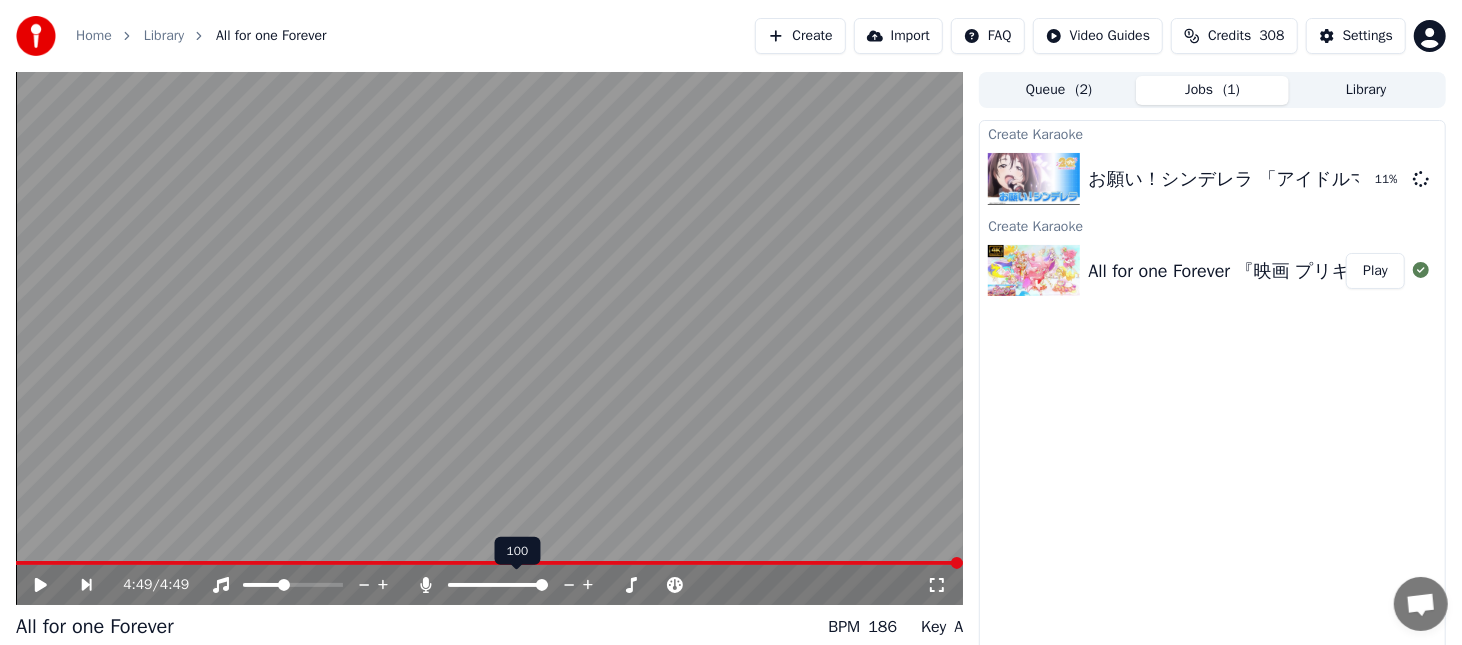 click at bounding box center [516, 585] 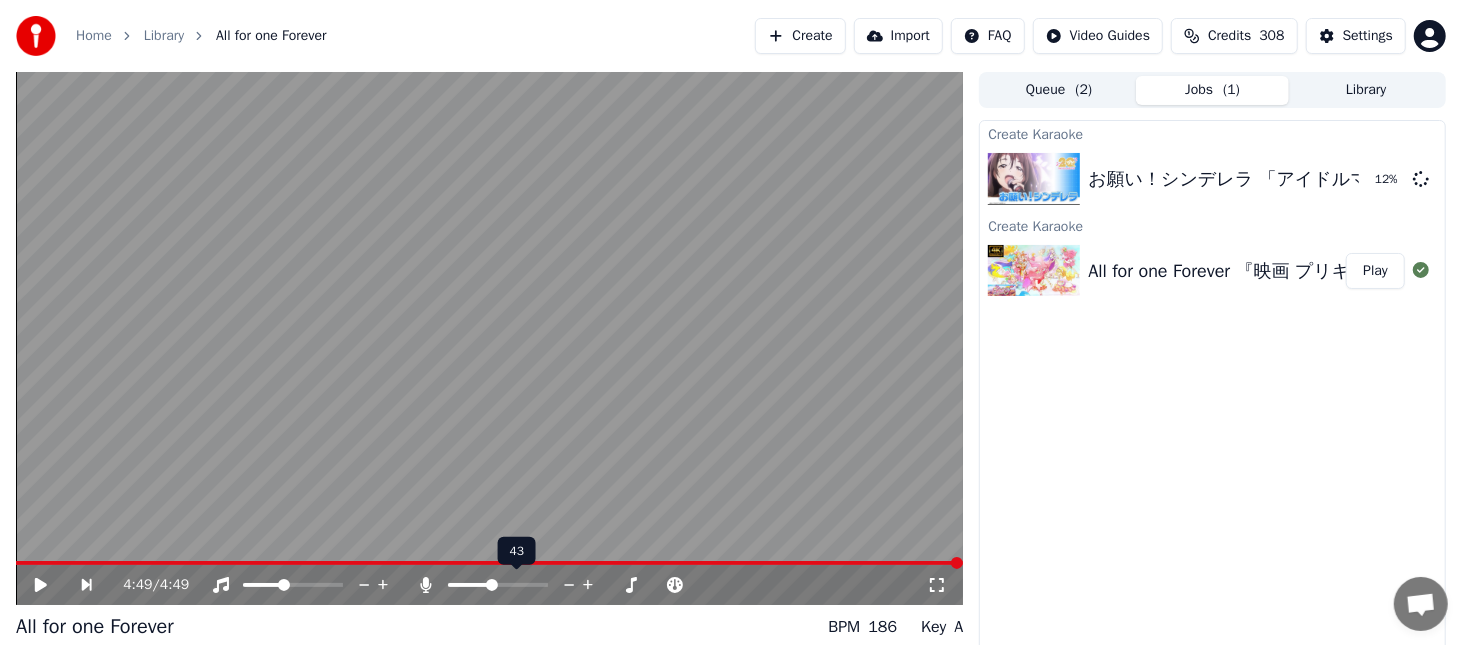 click at bounding box center [469, 585] 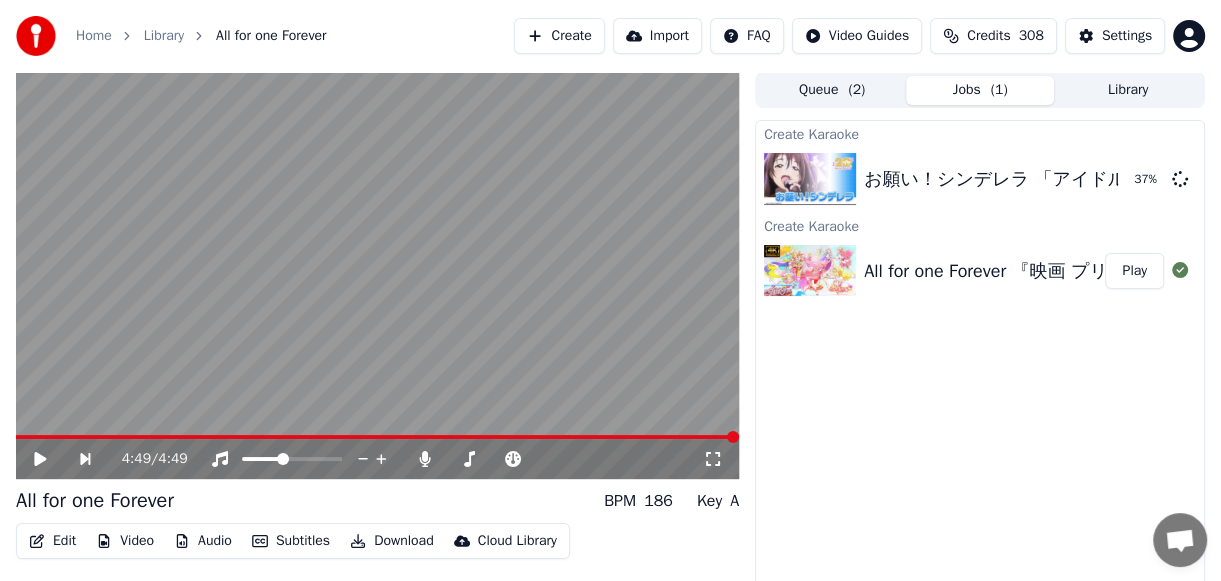drag, startPoint x: 498, startPoint y: 6, endPoint x: 596, endPoint y: 46, distance: 105.848946 